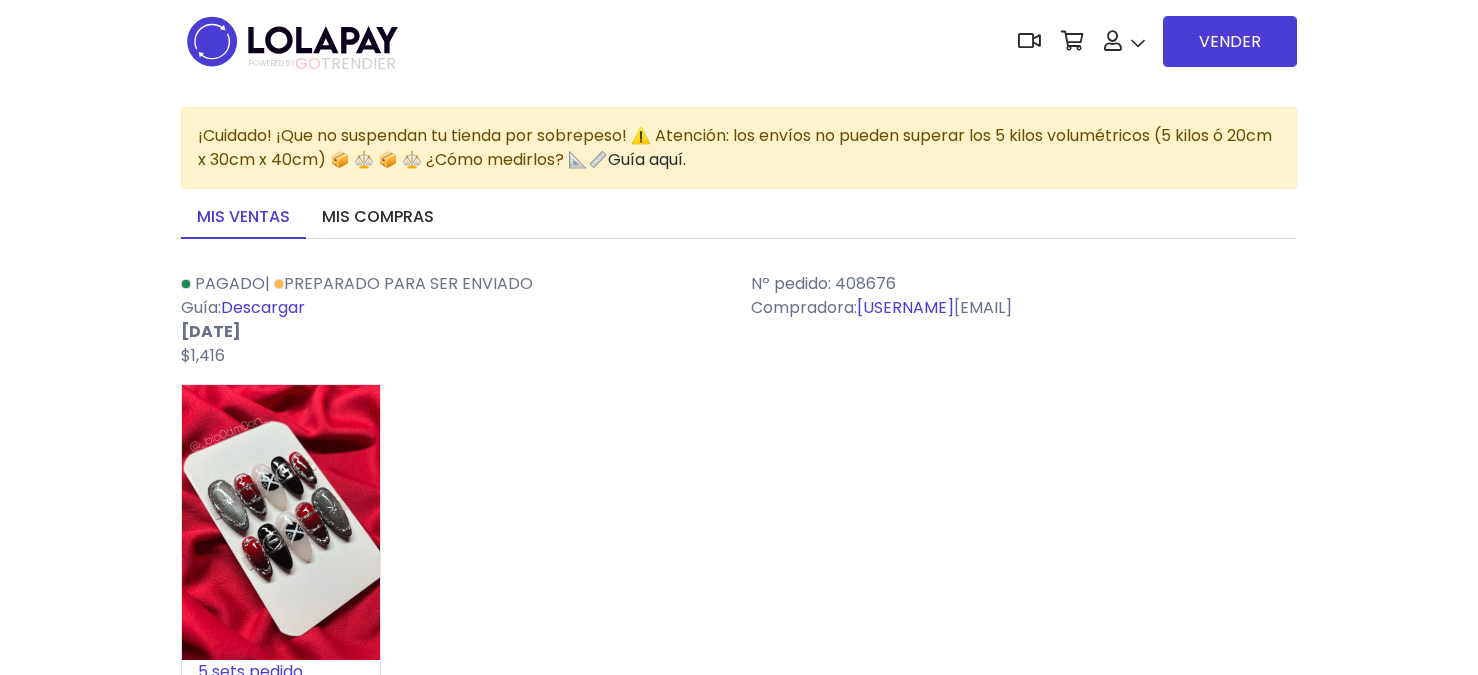 scroll, scrollTop: 0, scrollLeft: 0, axis: both 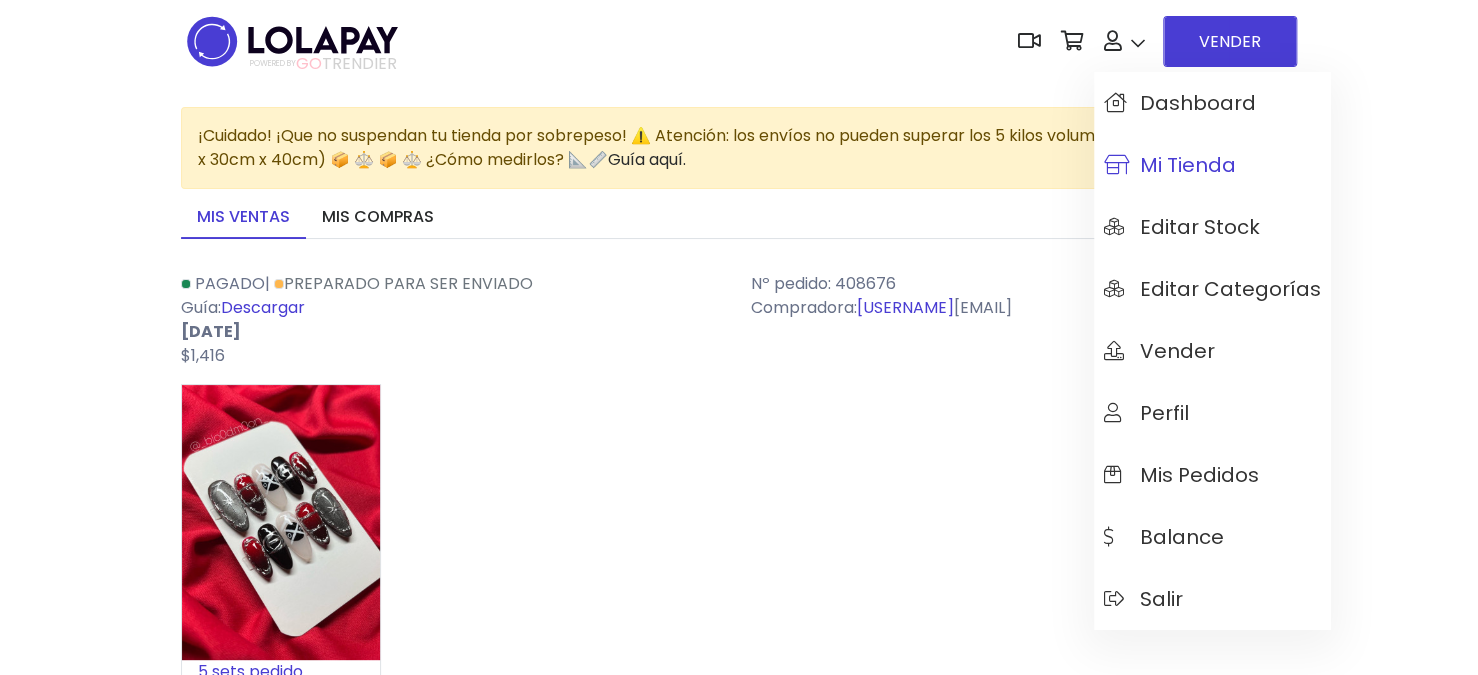click on "Mi tienda" at bounding box center [1170, 165] 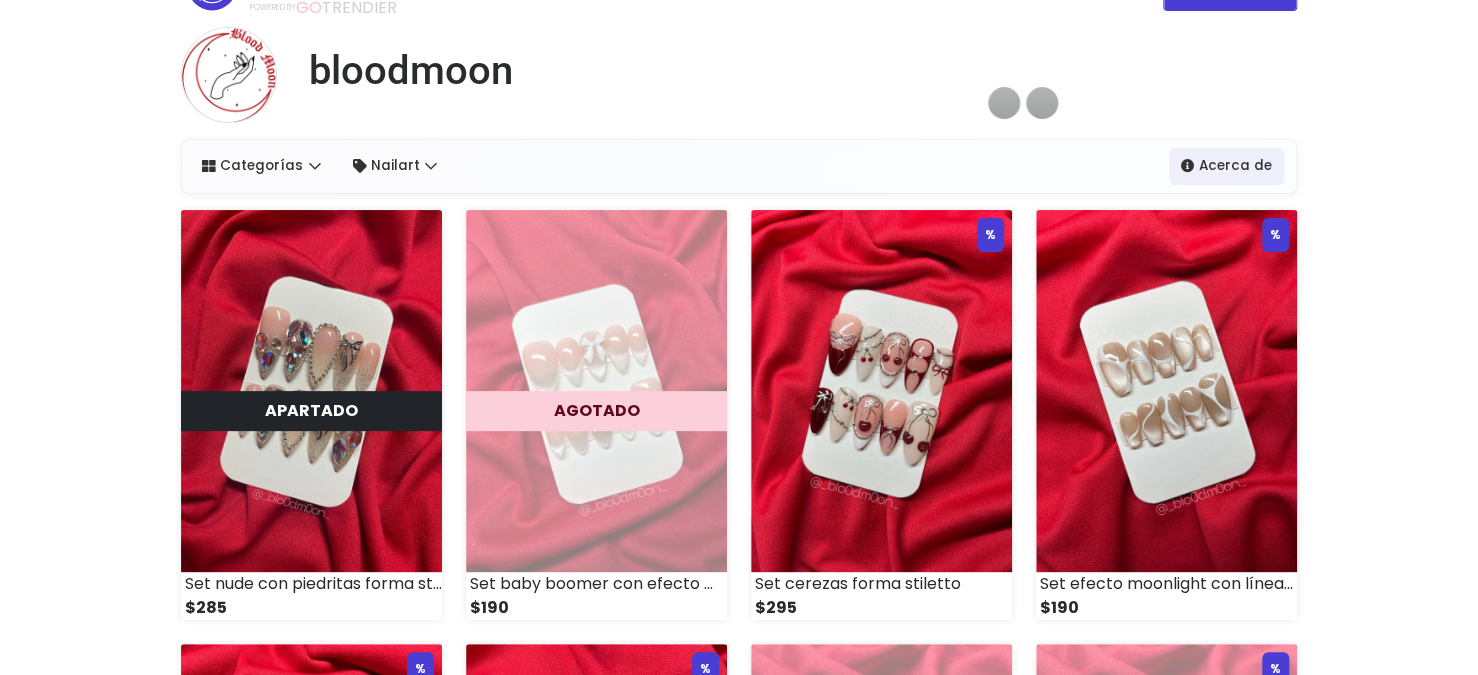 scroll, scrollTop: 0, scrollLeft: 0, axis: both 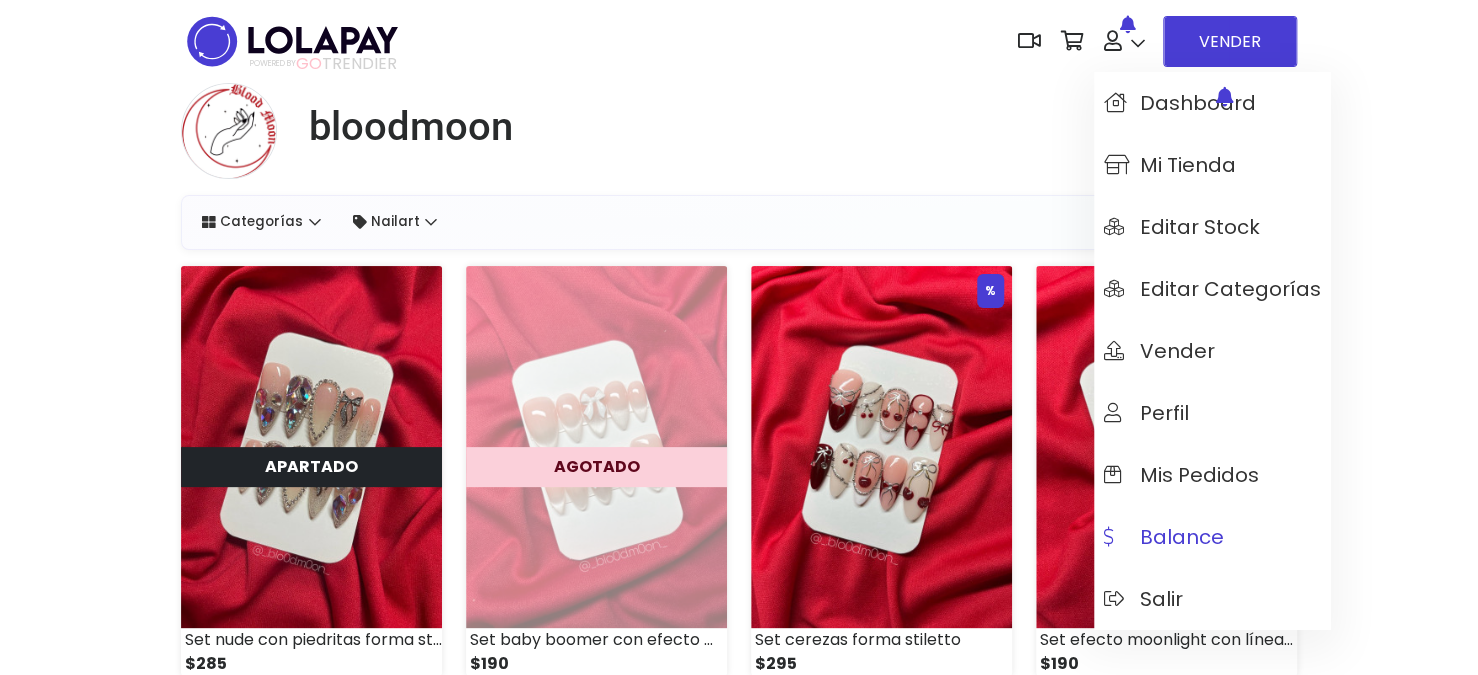 click on "Balance" at bounding box center (1164, 537) 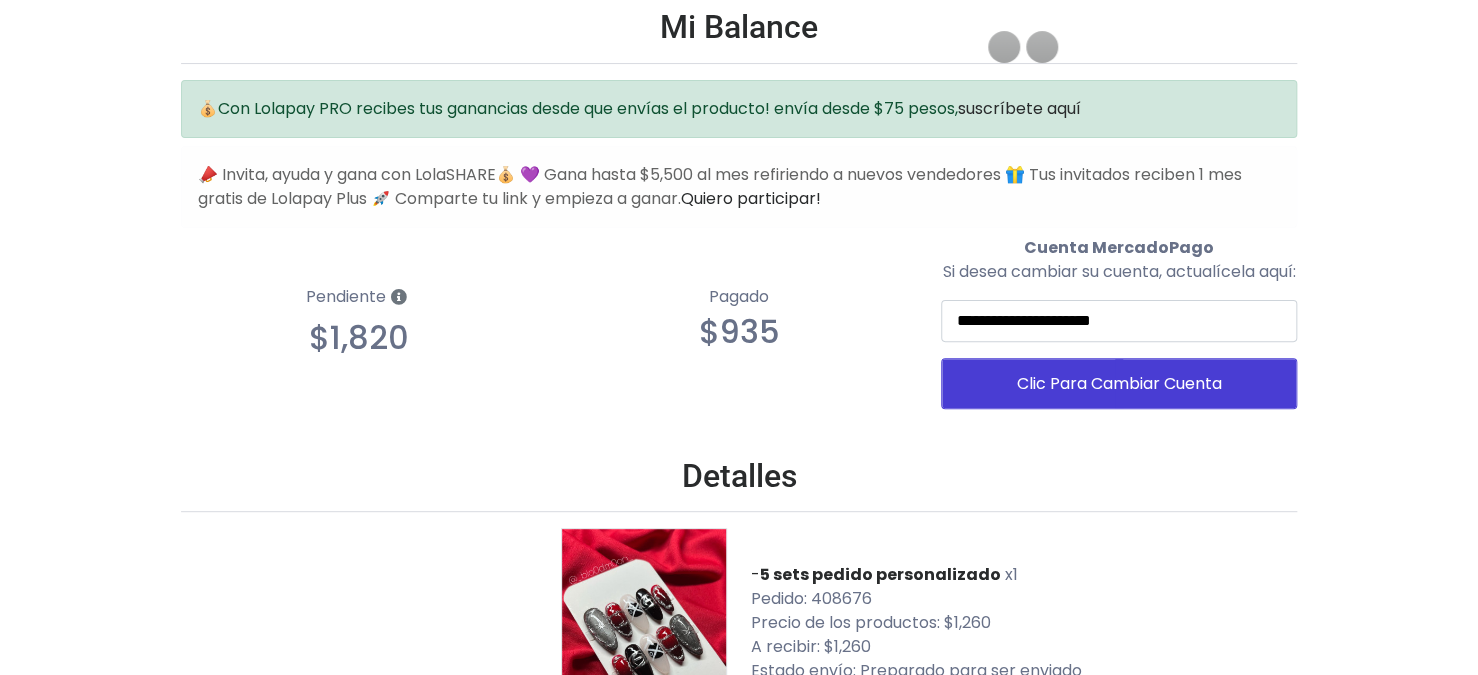 scroll, scrollTop: 0, scrollLeft: 0, axis: both 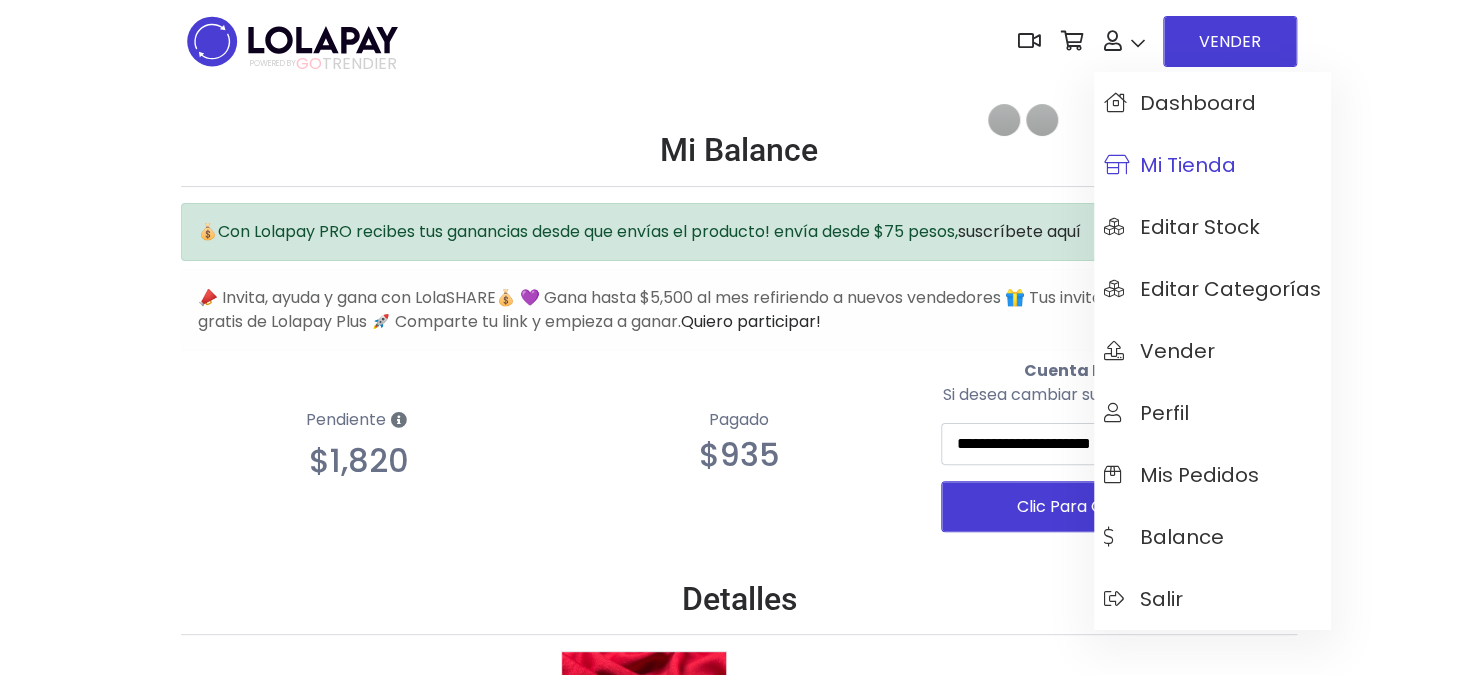 click on "Mi tienda" at bounding box center (1170, 165) 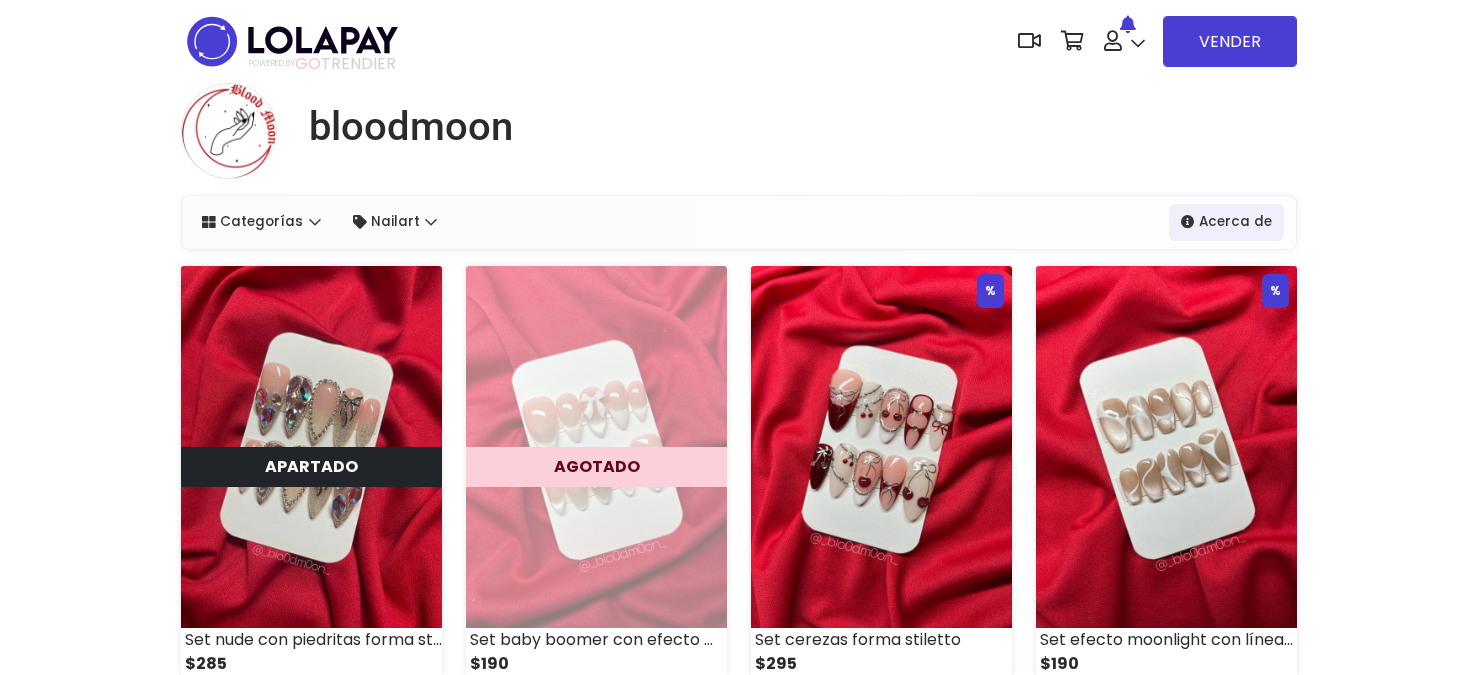 scroll, scrollTop: 0, scrollLeft: 0, axis: both 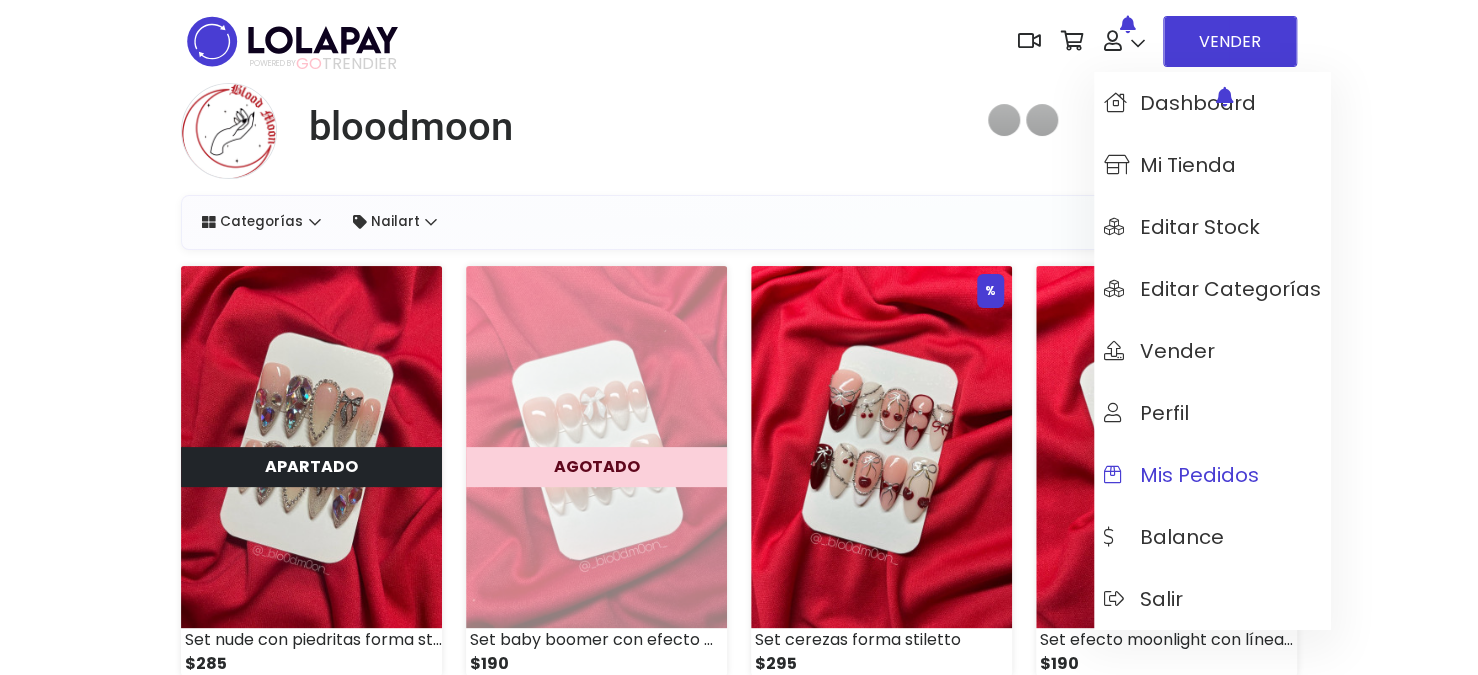 click on "Mis pedidos" at bounding box center (1181, 475) 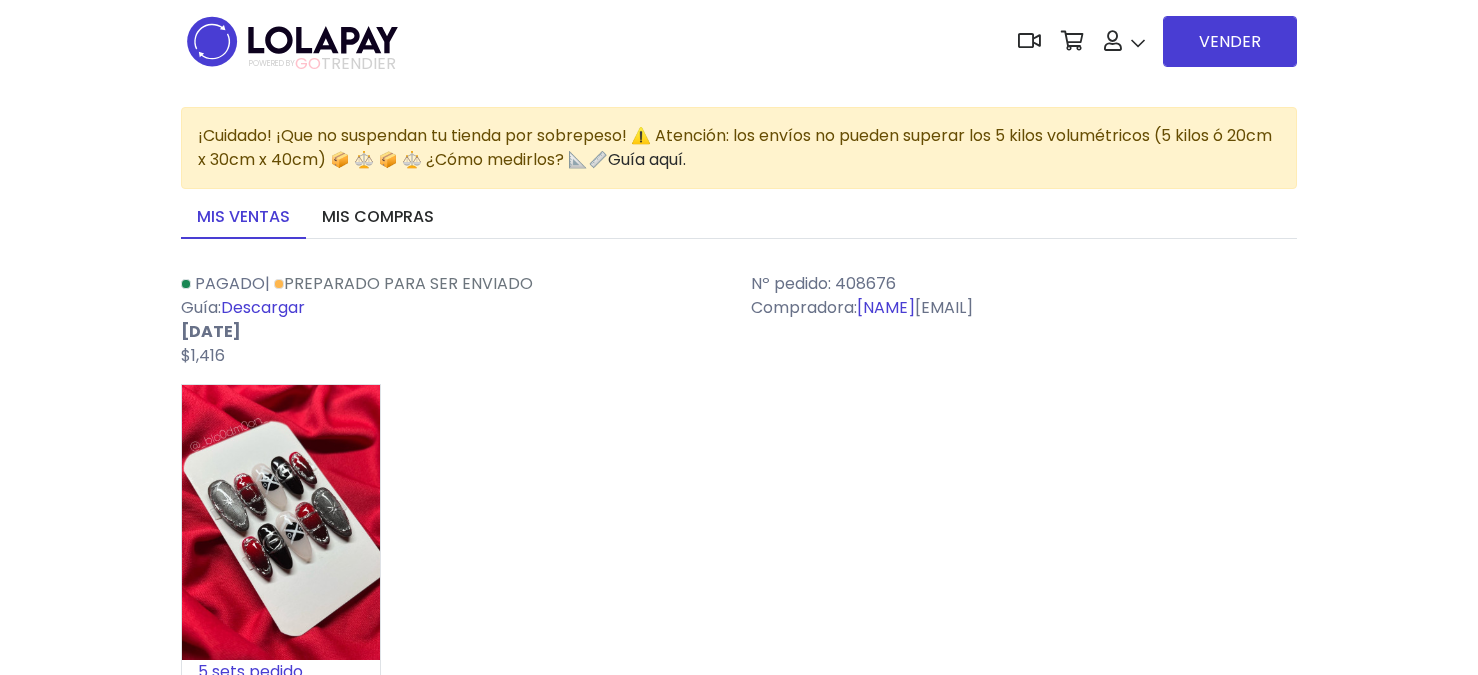 scroll, scrollTop: 0, scrollLeft: 0, axis: both 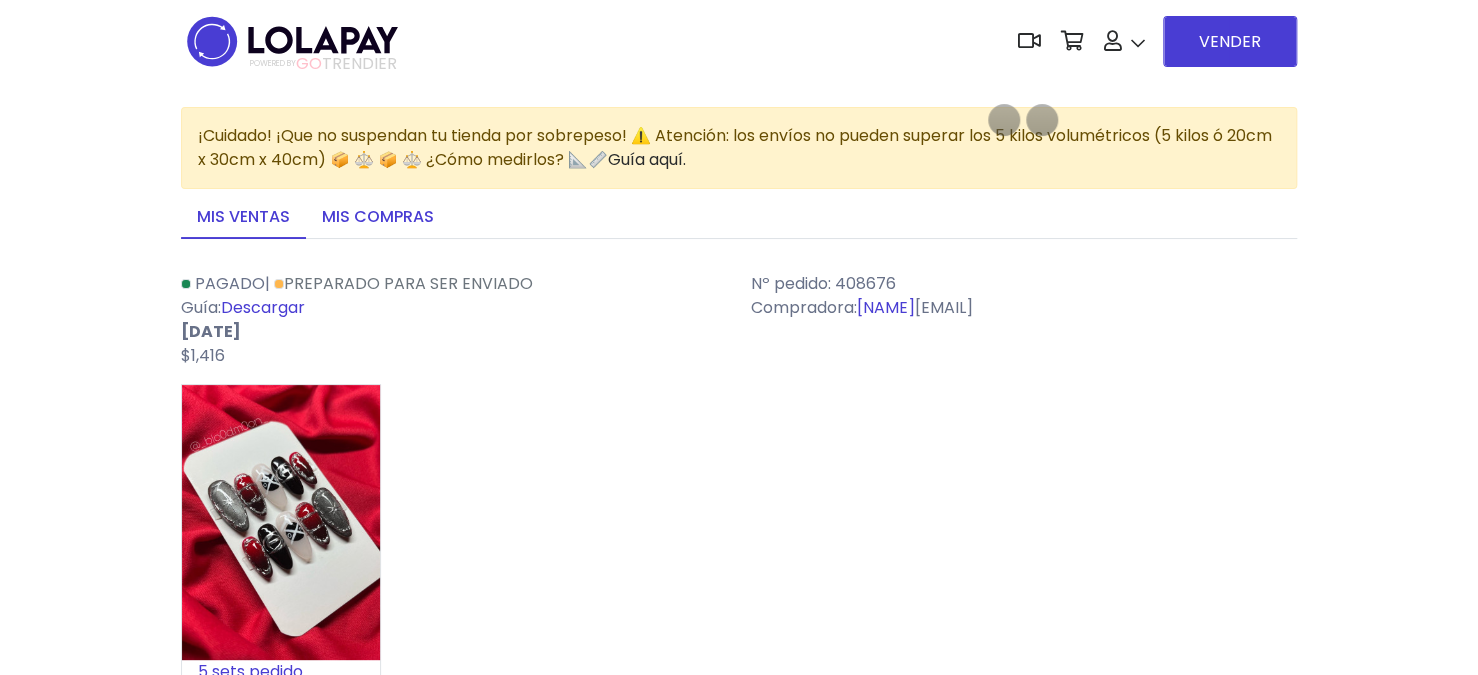 click on "Mis compras" at bounding box center [378, 218] 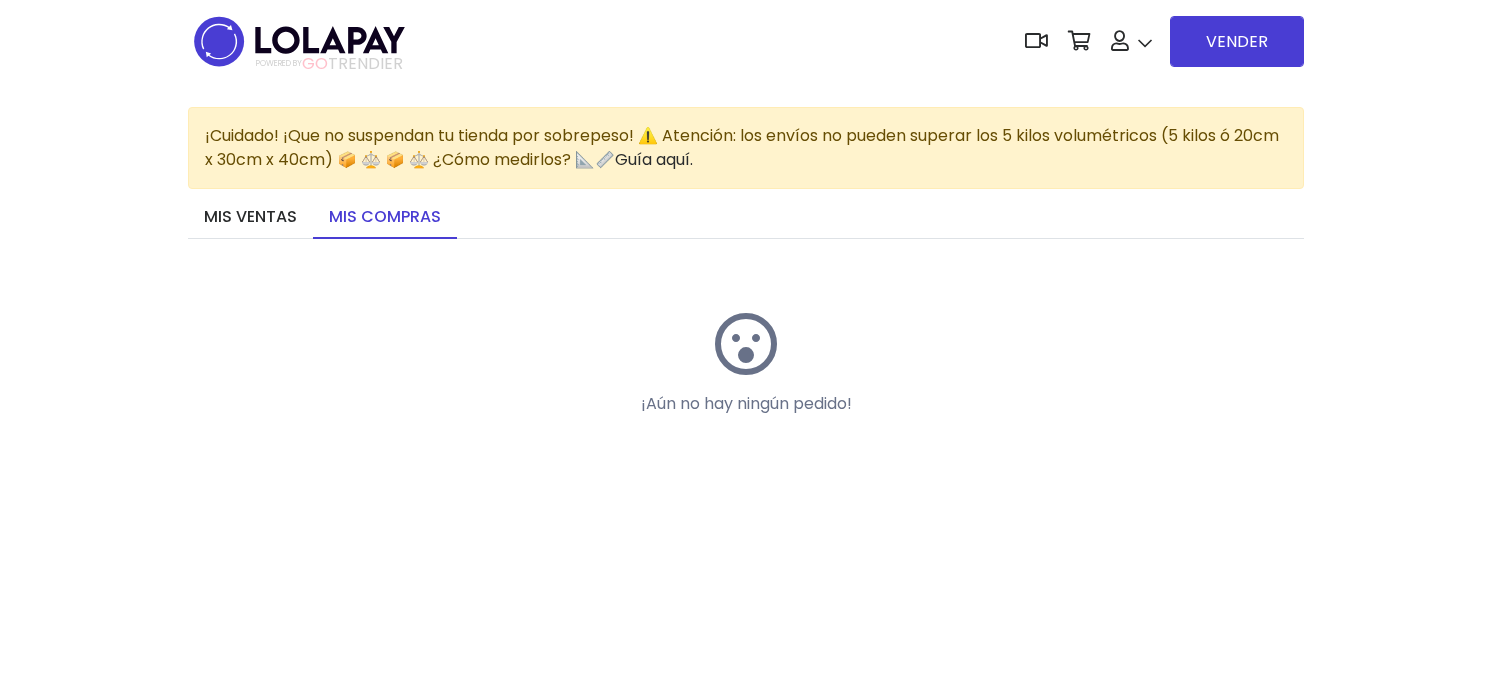 scroll, scrollTop: 0, scrollLeft: 0, axis: both 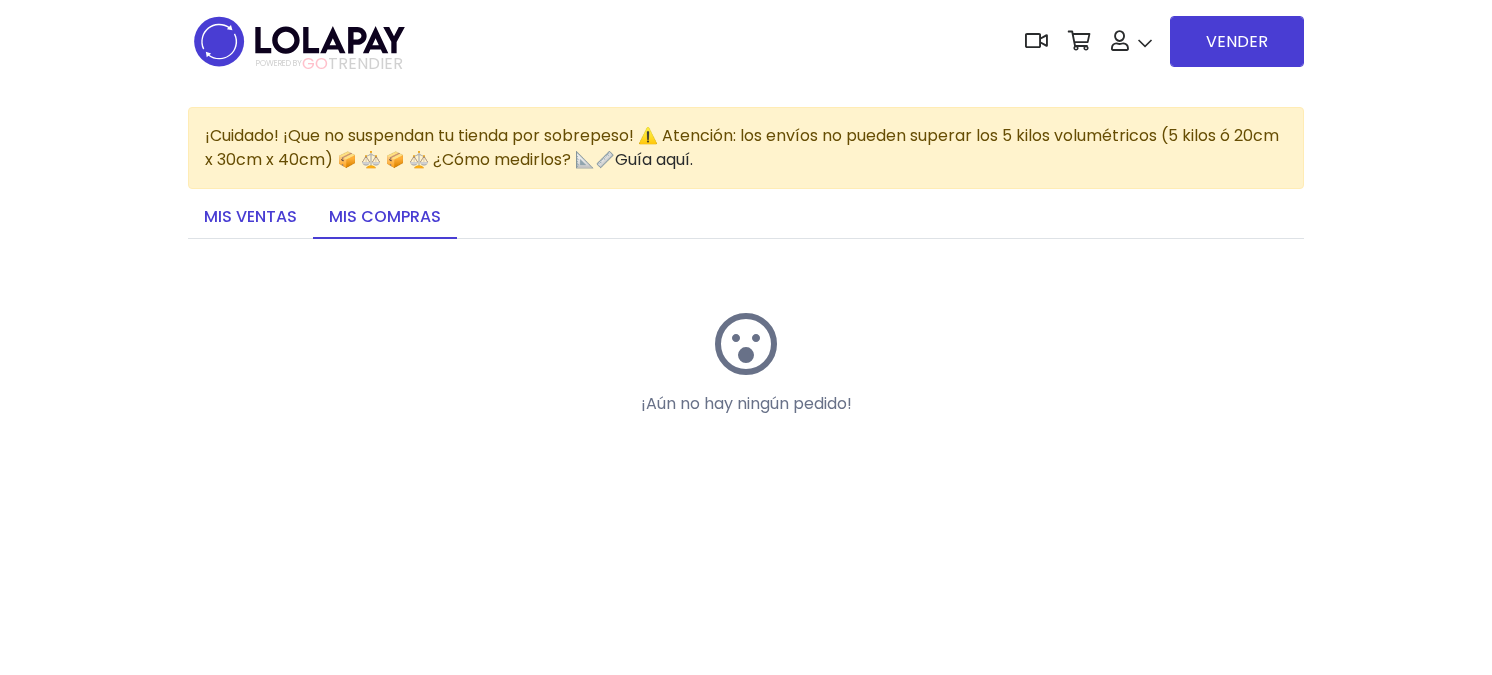 click on "Mis ventas" at bounding box center (250, 218) 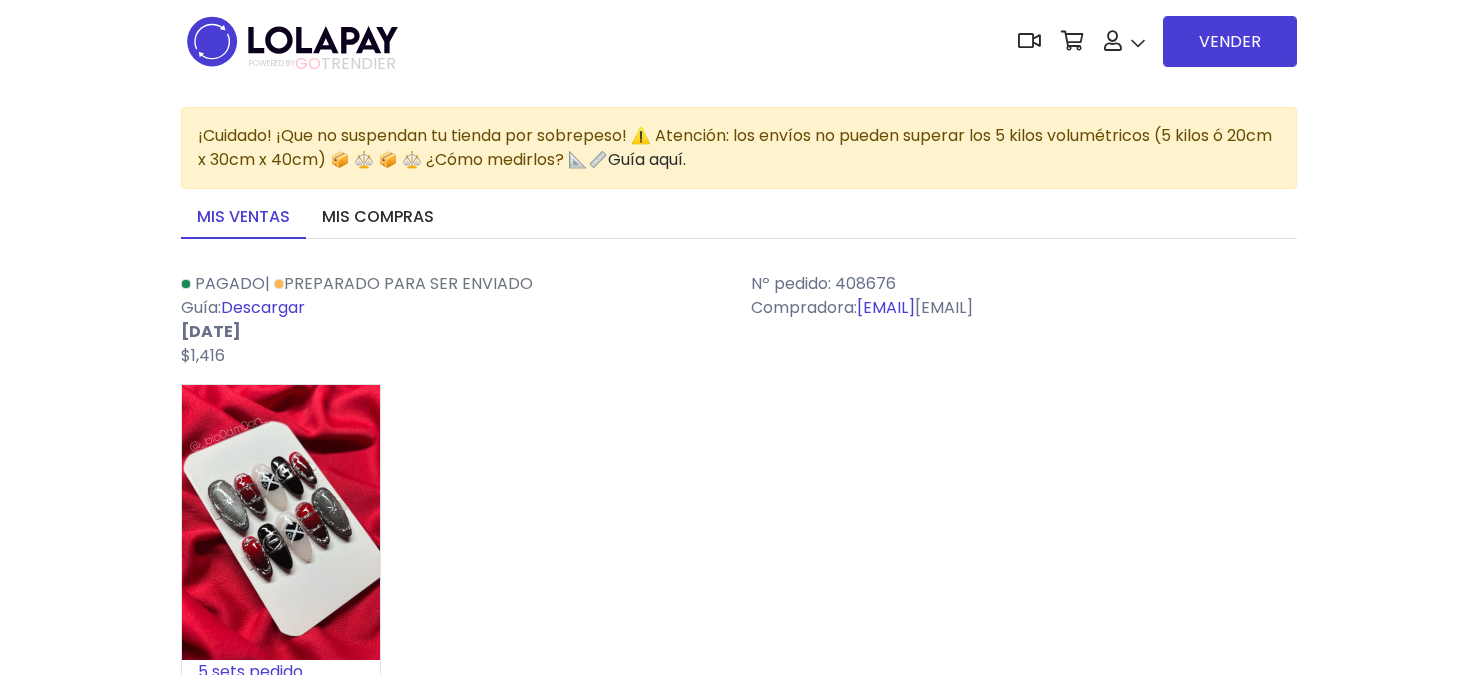 scroll, scrollTop: 0, scrollLeft: 0, axis: both 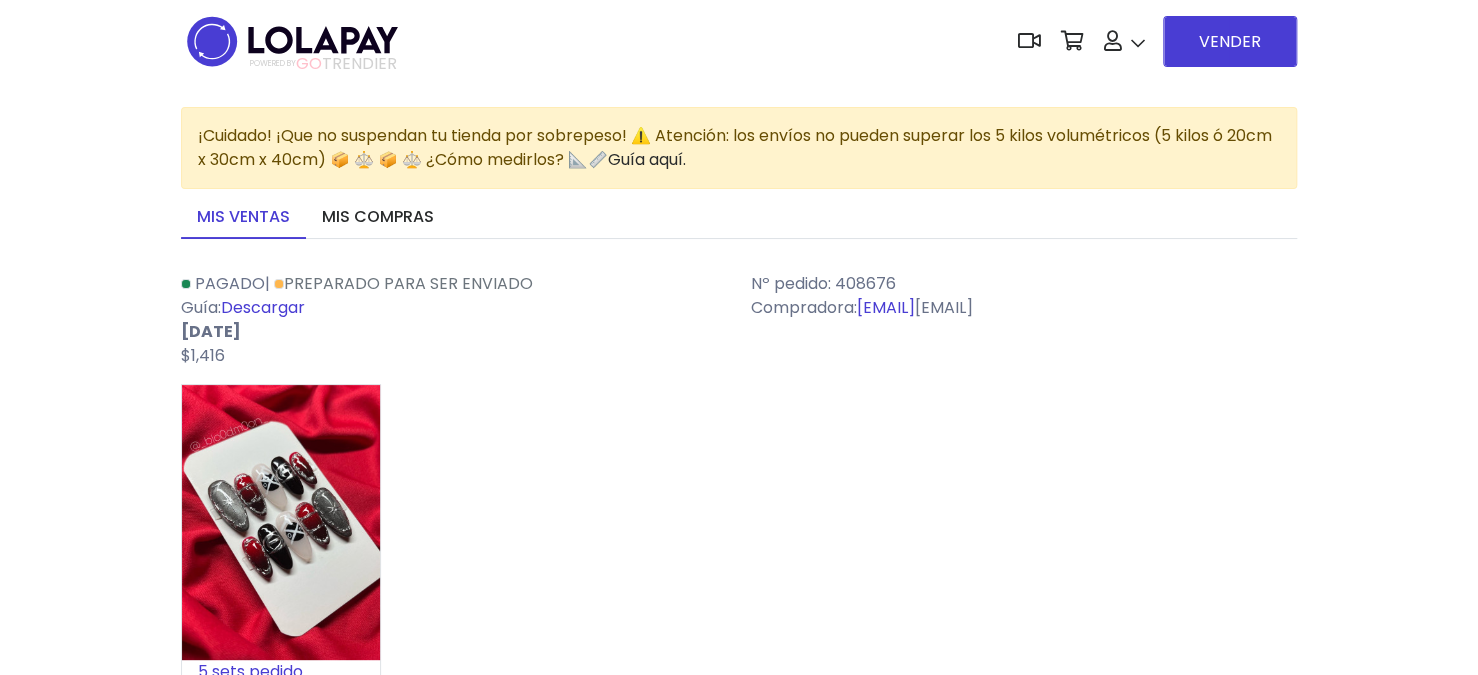 click on "POWERED BY" at bounding box center (272, 63) 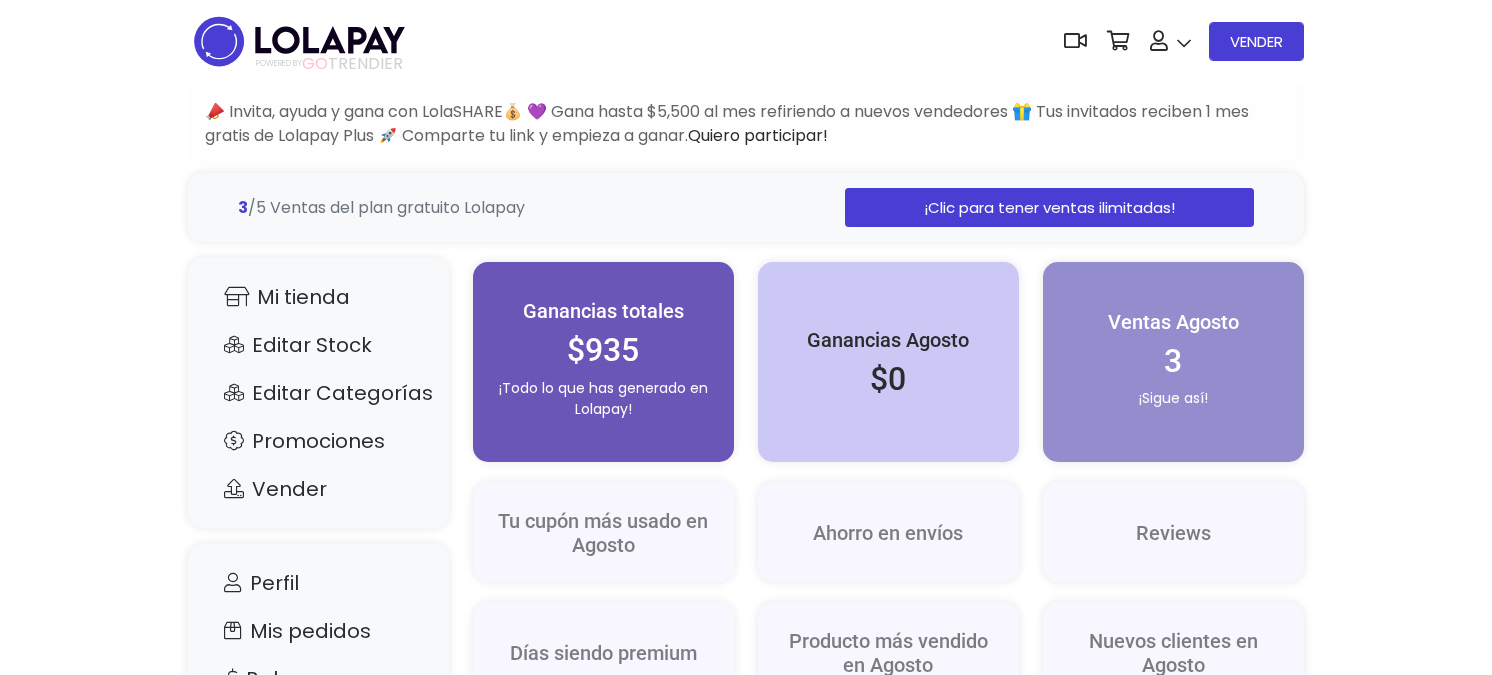scroll, scrollTop: 0, scrollLeft: 0, axis: both 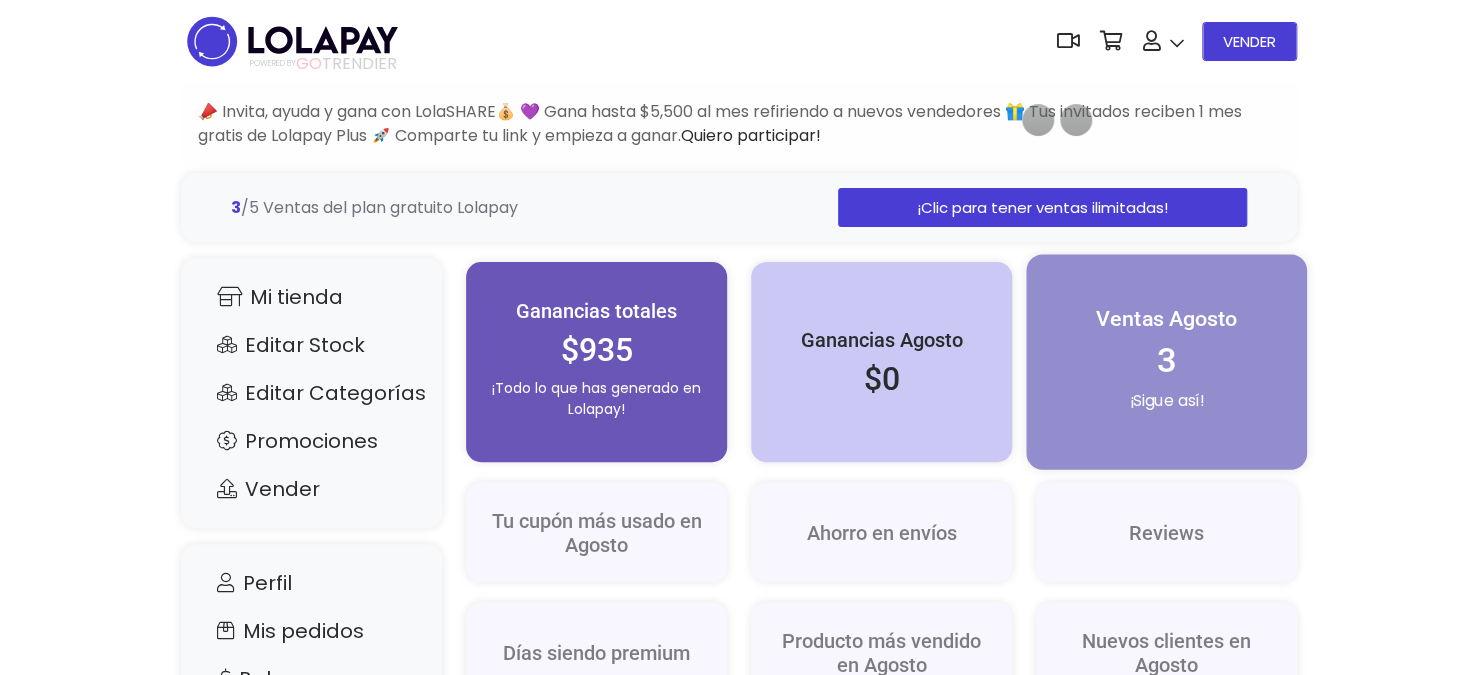 click on "3" at bounding box center (1167, 360) 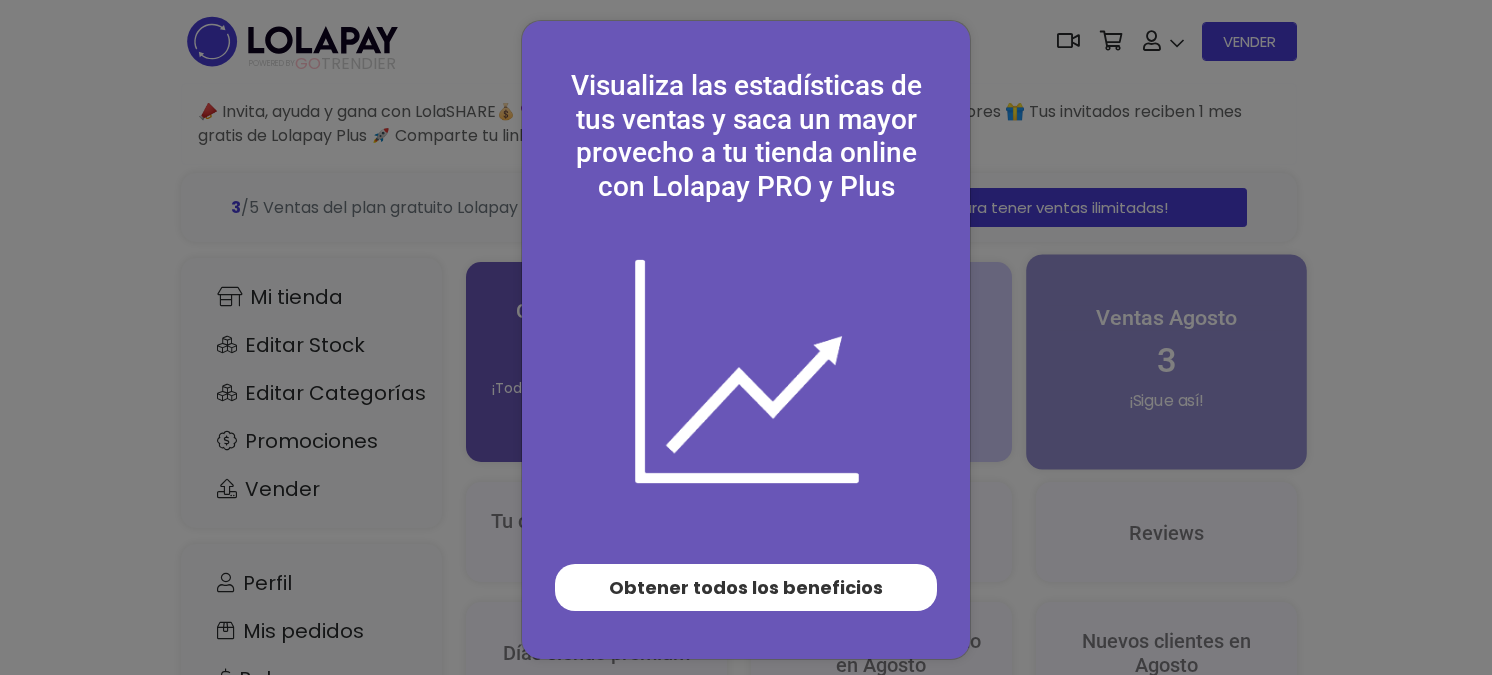 click on "Visualiza las estadísticas de tus ventas y saca un mayor provecho a tu tienda online con [BRAND] PRO y Plus
Obtener todos los beneficios" at bounding box center [746, 337] 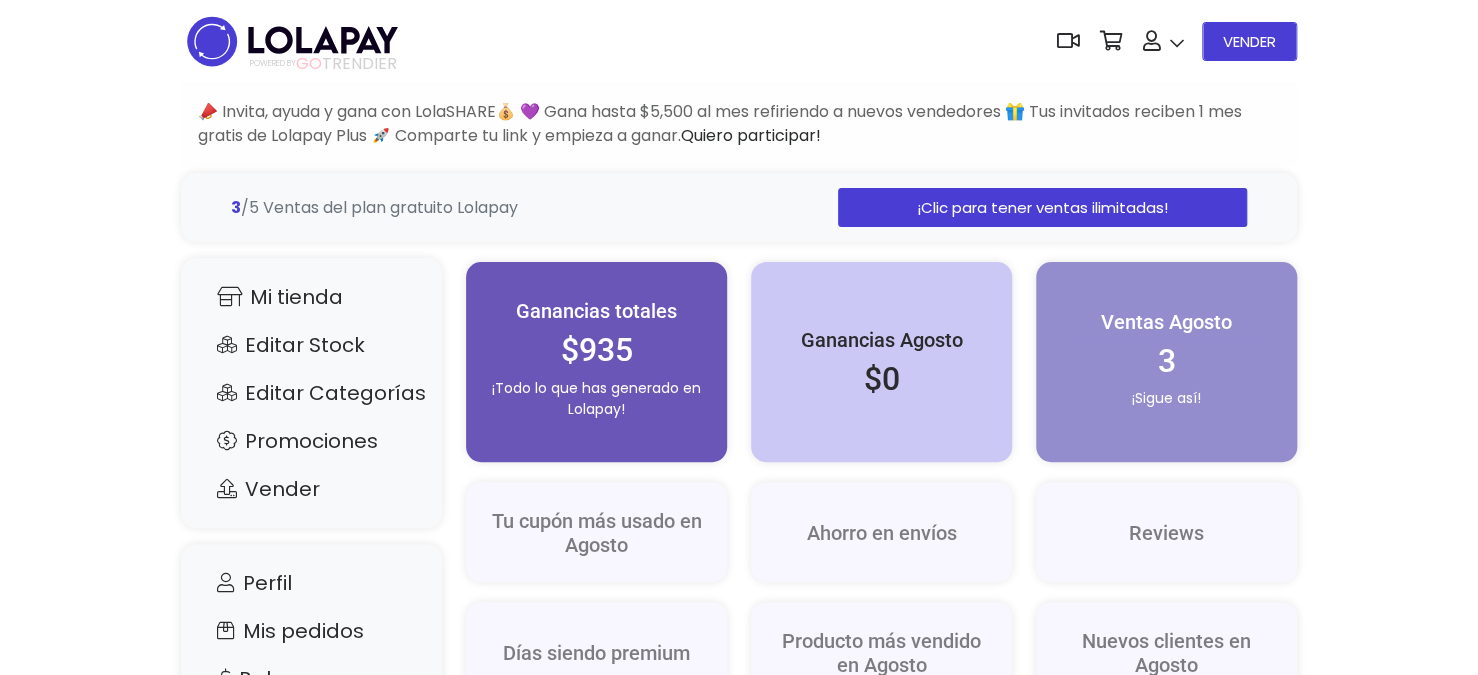click on "¡Clic para tener ventas ilimitadas!" at bounding box center [1042, 207] 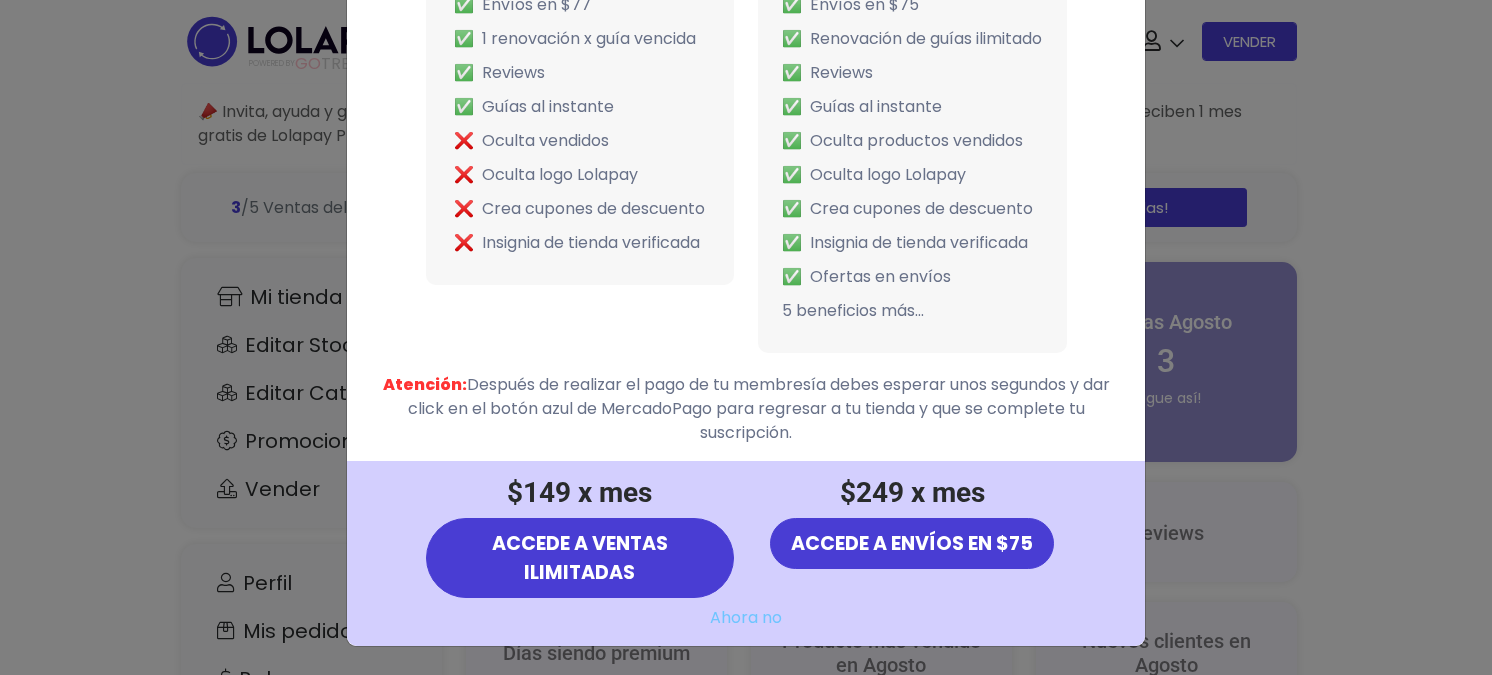 scroll, scrollTop: 313, scrollLeft: 0, axis: vertical 